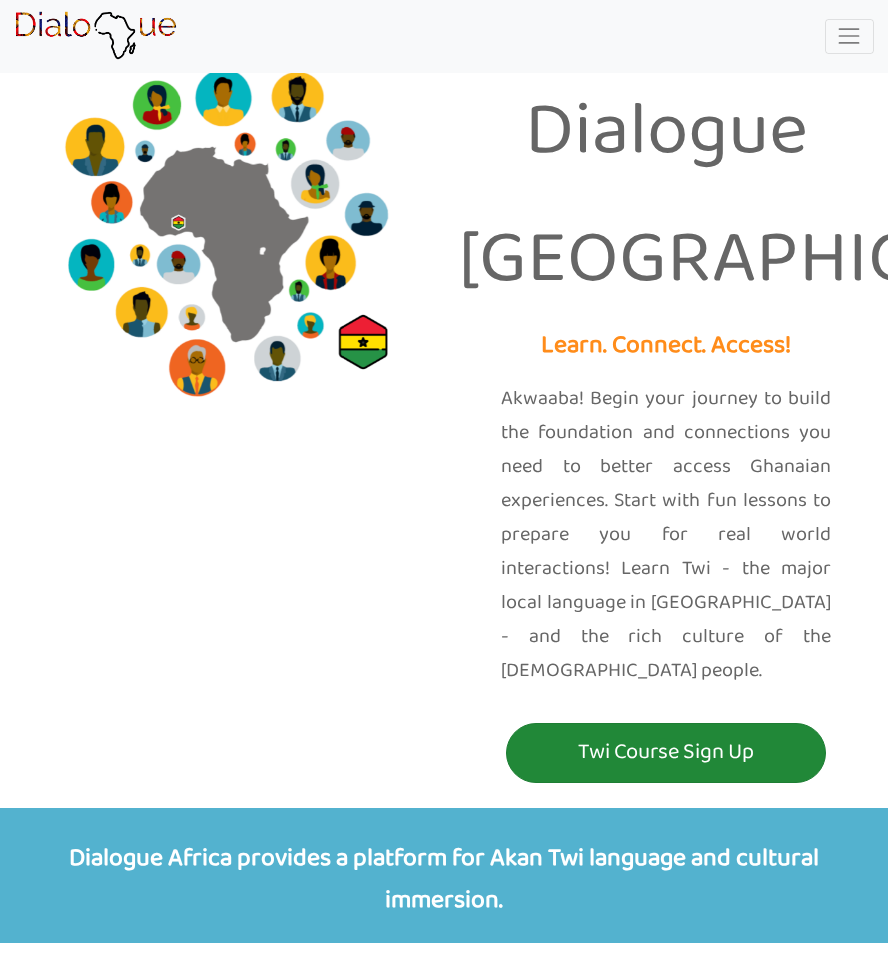 scroll, scrollTop: 0, scrollLeft: 0, axis: both 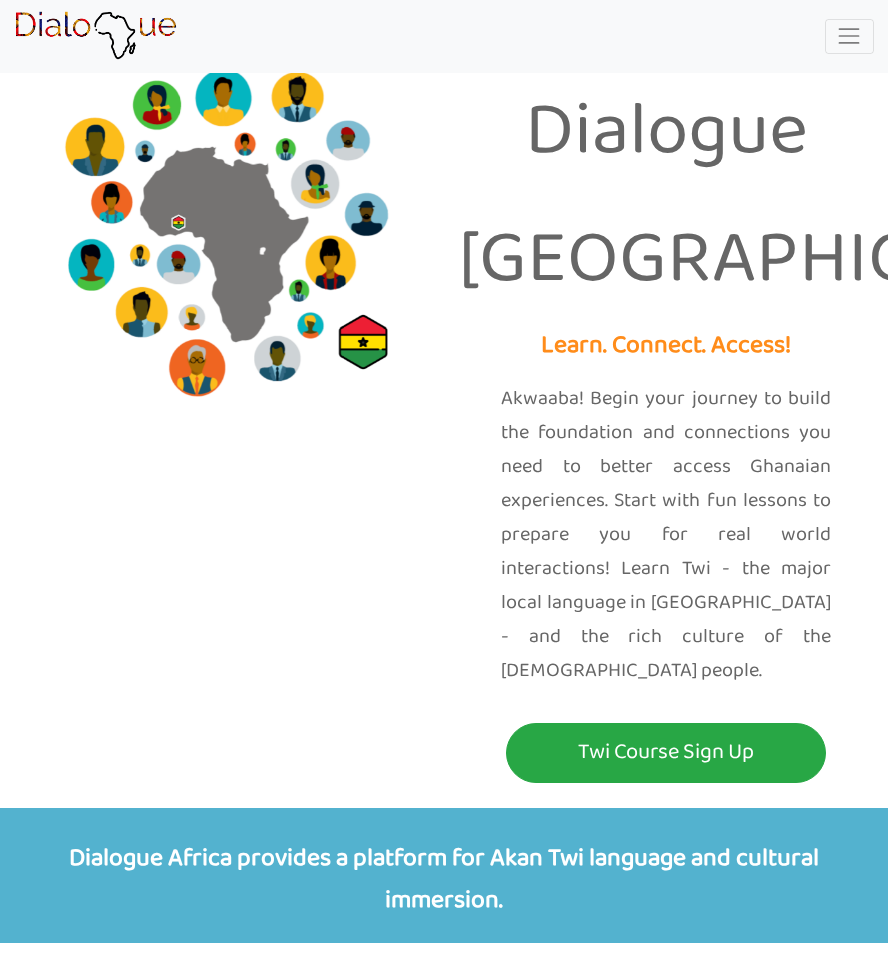 click at bounding box center [849, 36] 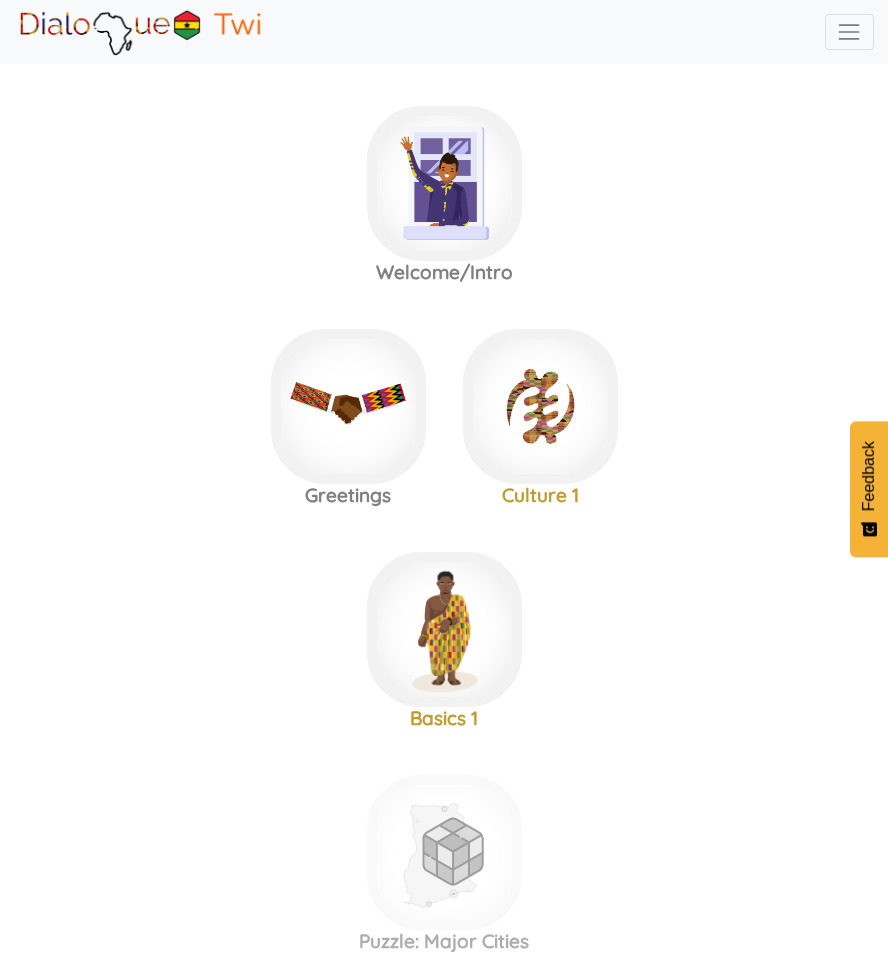 scroll, scrollTop: 0, scrollLeft: 0, axis: both 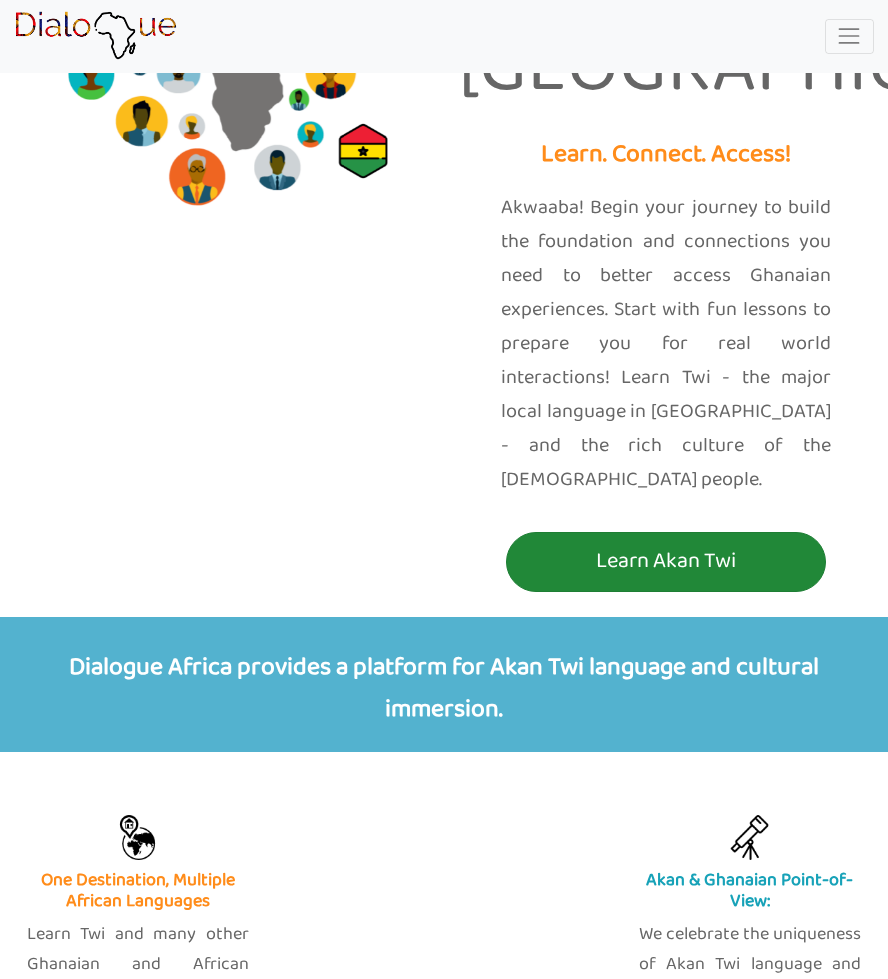 click on "Learn Akan Twi" at bounding box center (666, 561) 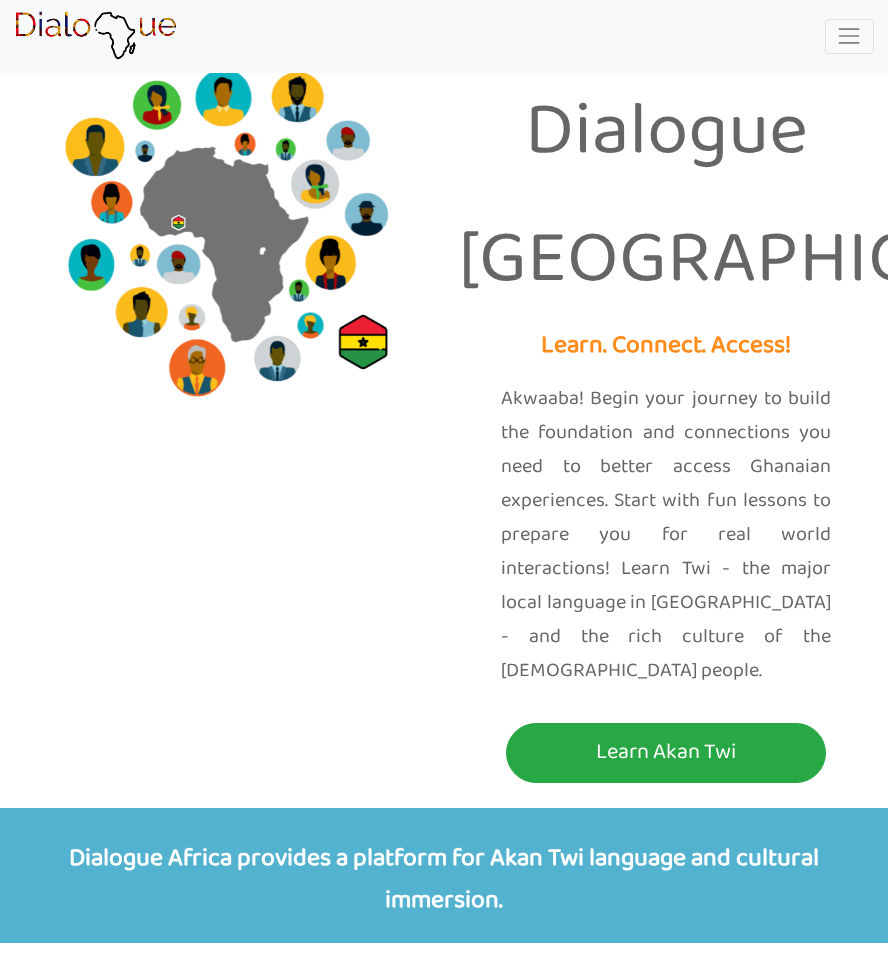 scroll, scrollTop: 0, scrollLeft: 0, axis: both 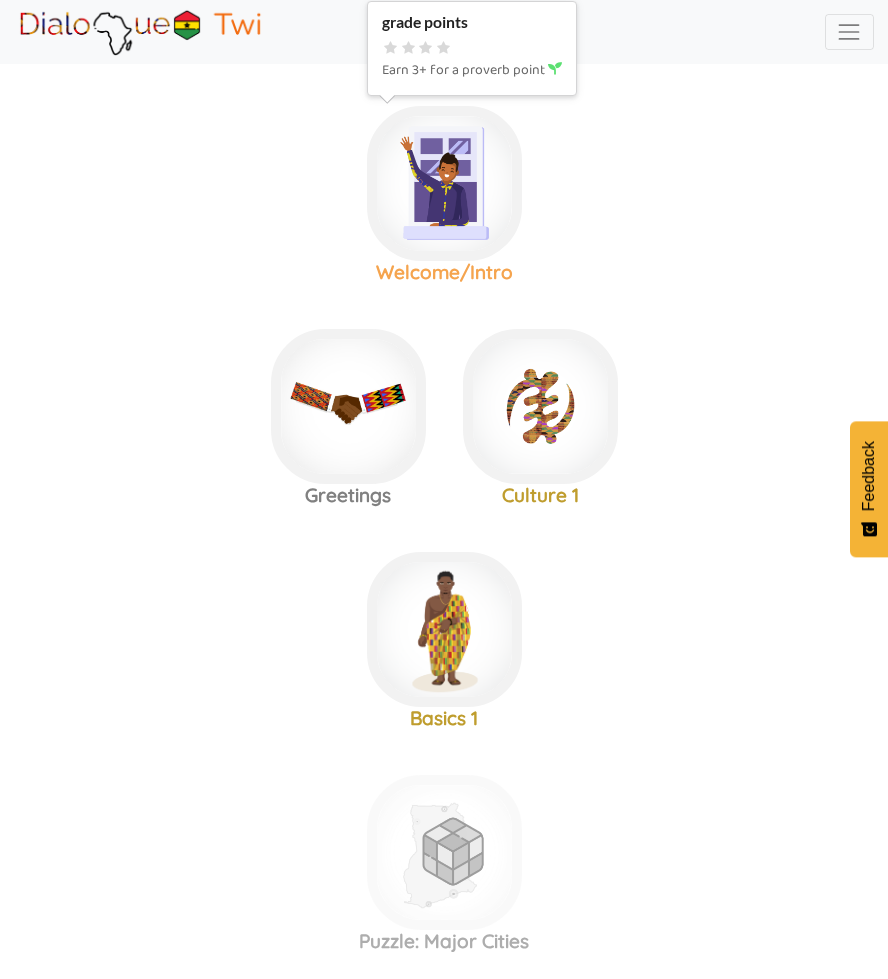 click at bounding box center (444, 183) 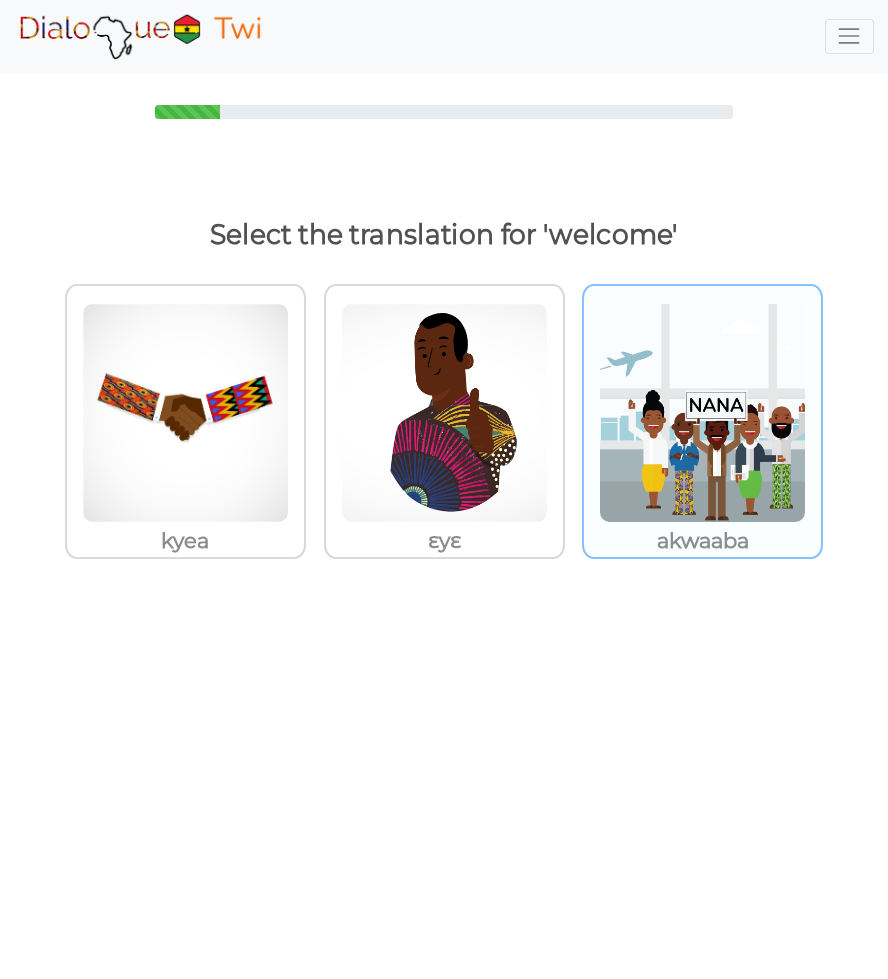 click at bounding box center (185, 413) 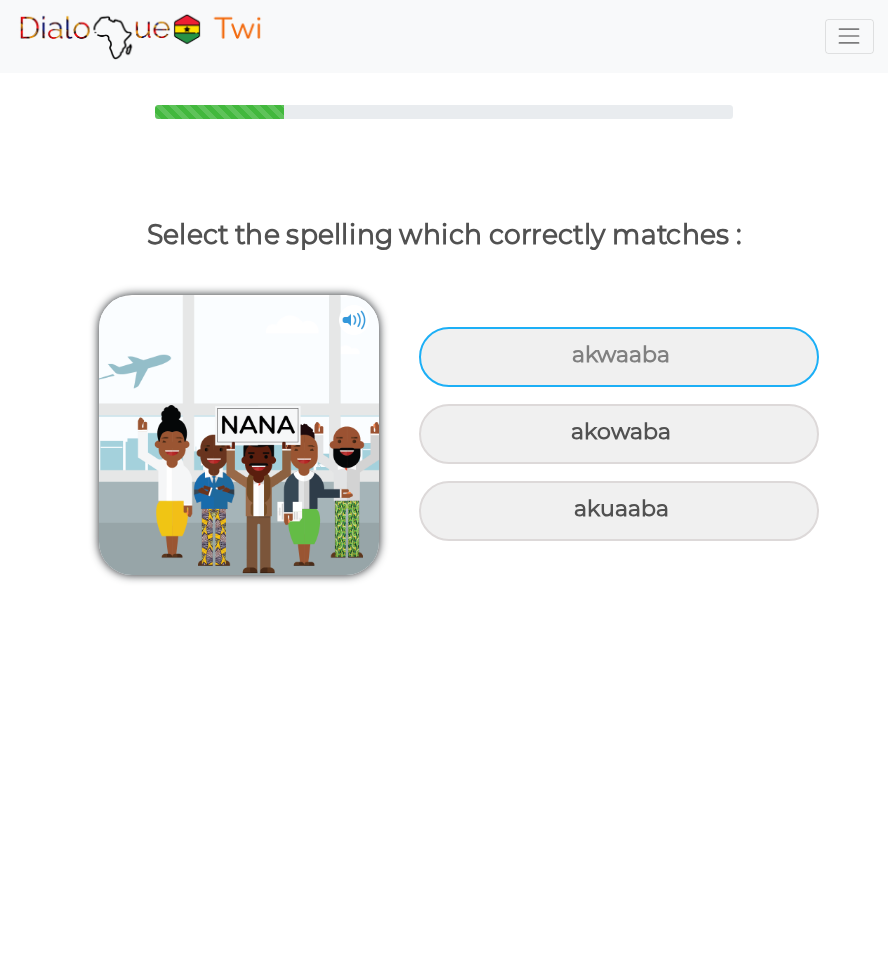 click on "akwaaba" at bounding box center [619, 357] 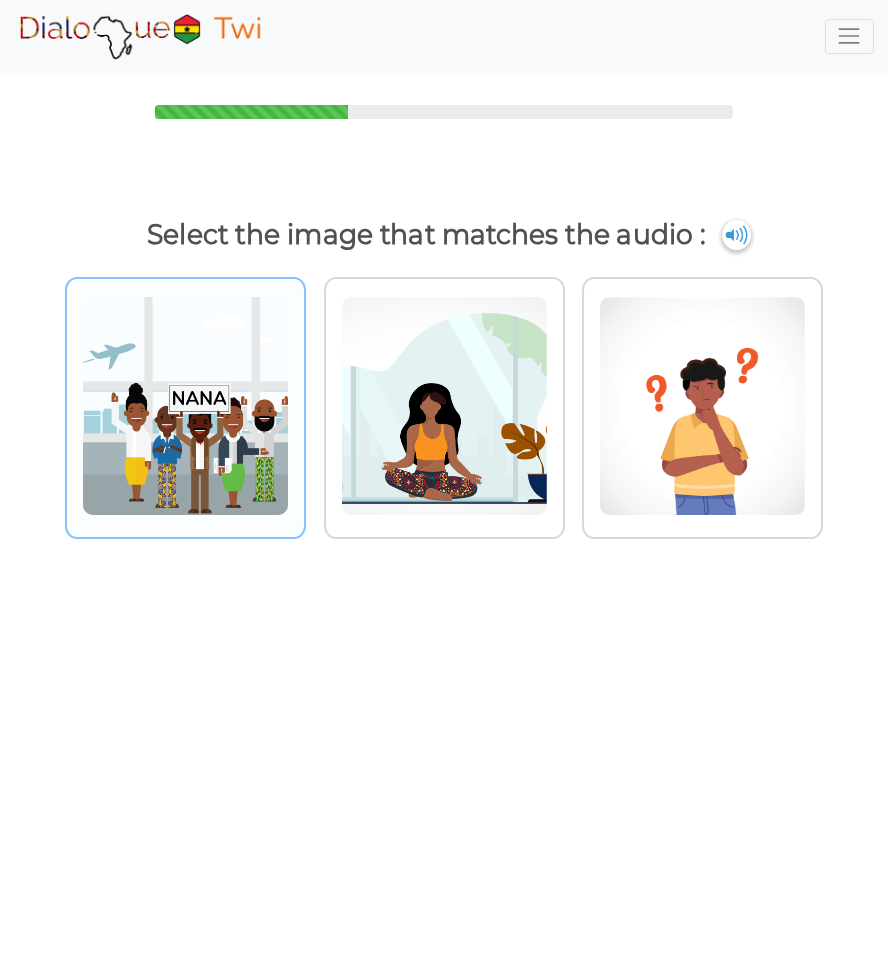 click at bounding box center [185, 406] 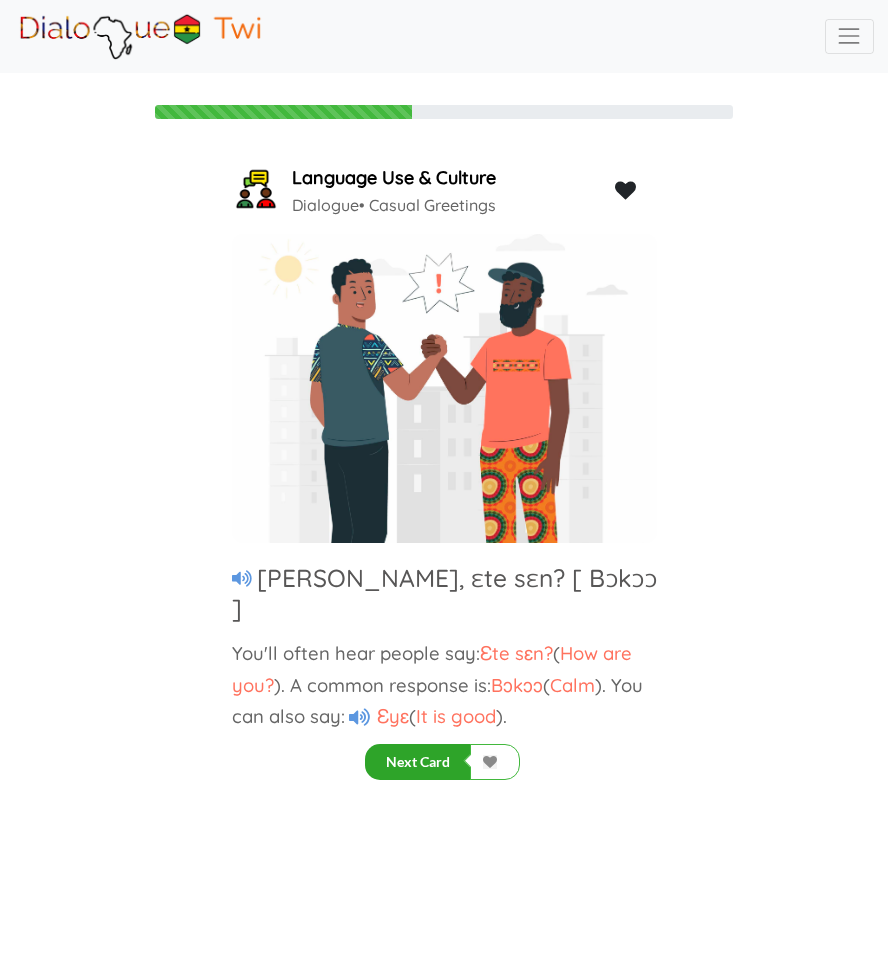 click on "Next Card" at bounding box center (418, 762) 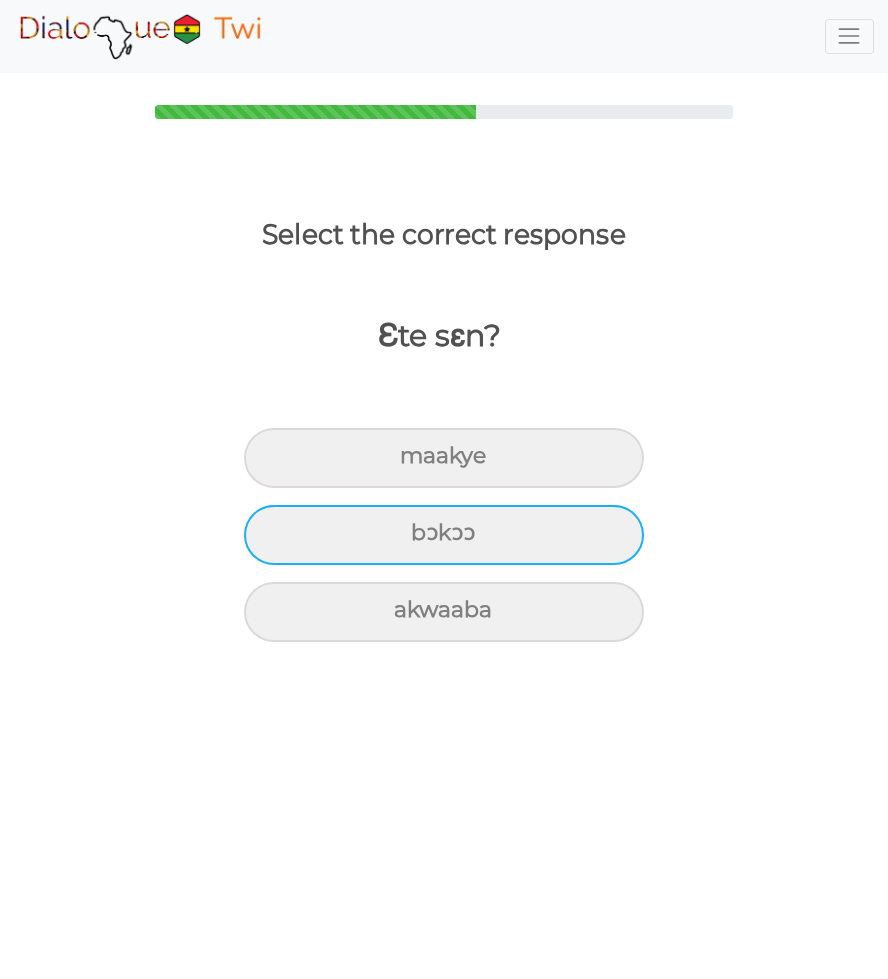 click on "bɔkɔɔ" at bounding box center [444, 458] 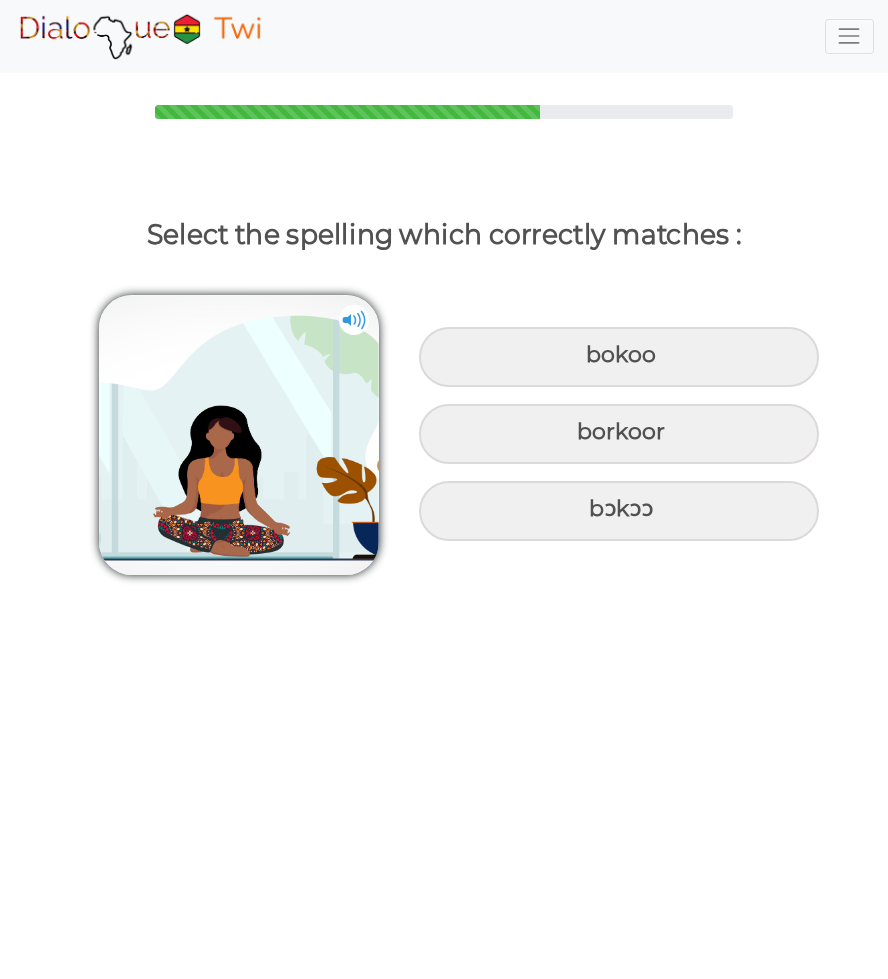 click at bounding box center (849, 36) 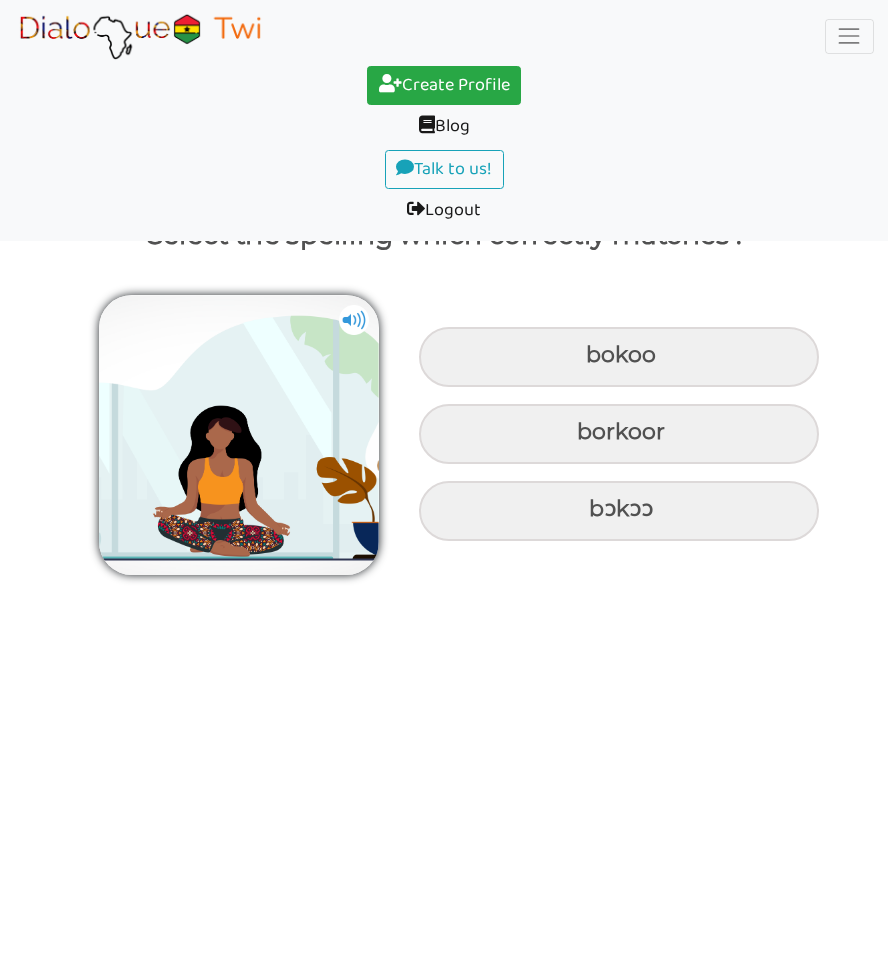 click on "Blog    (current)" at bounding box center (444, 127) 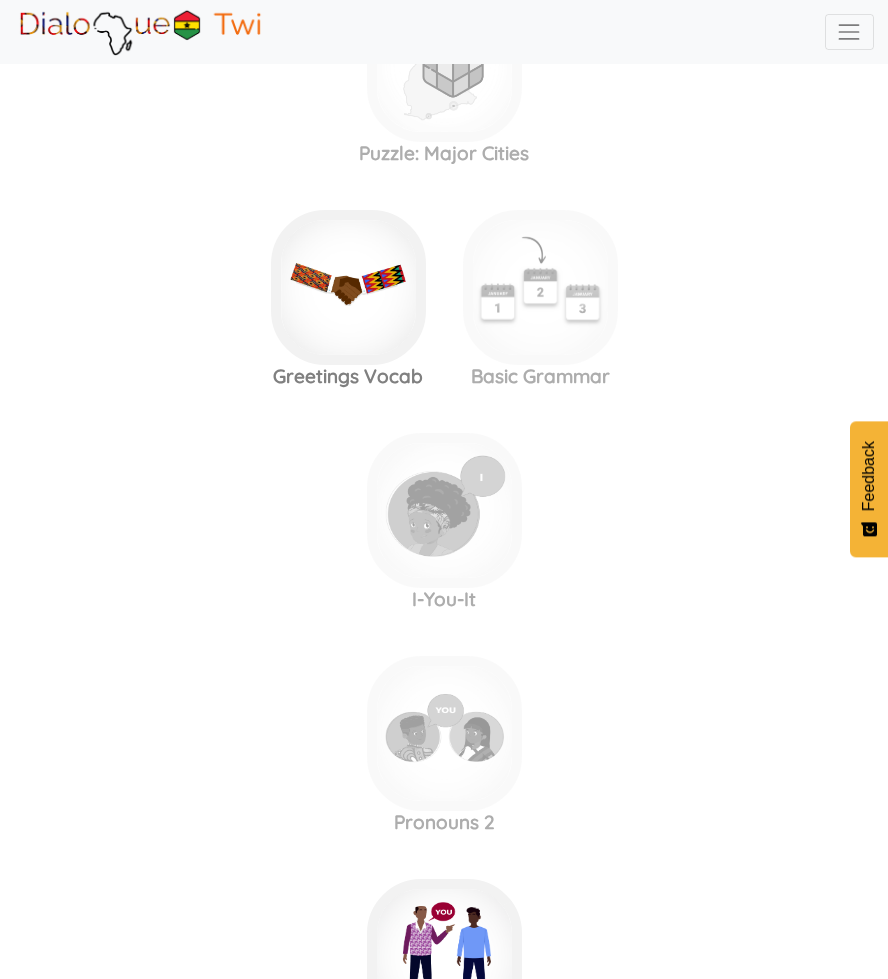 scroll, scrollTop: 955, scrollLeft: 0, axis: vertical 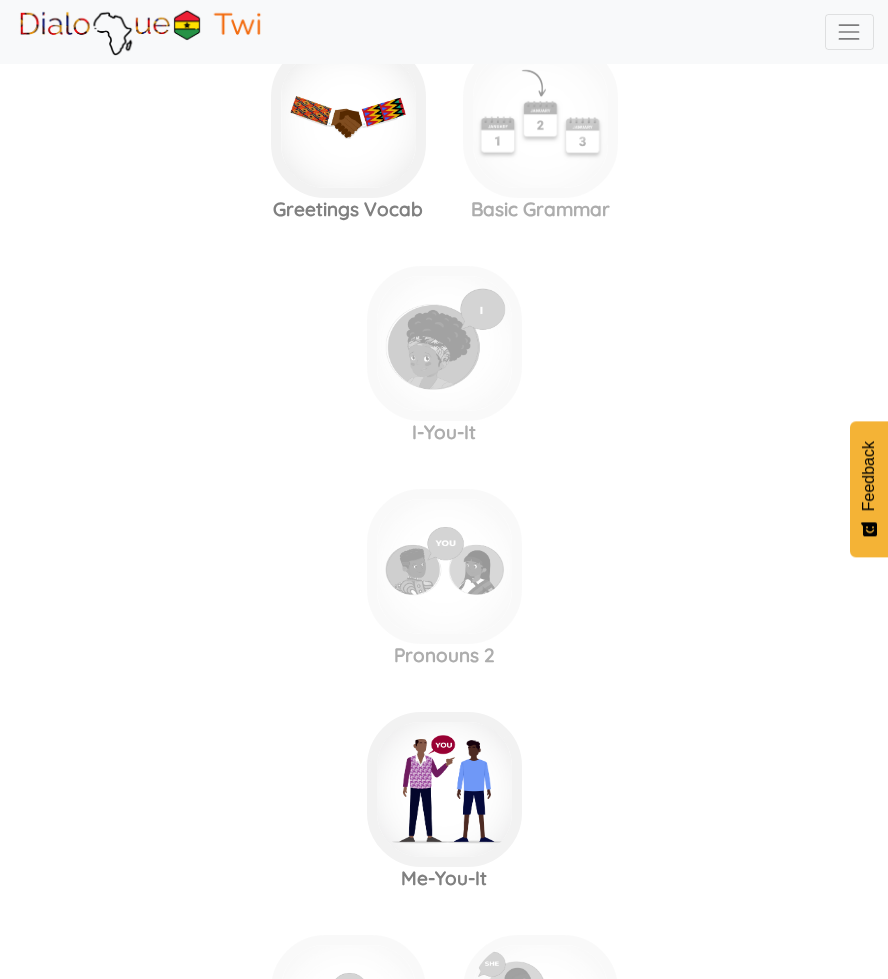 click on "Feedback" at bounding box center [869, 476] 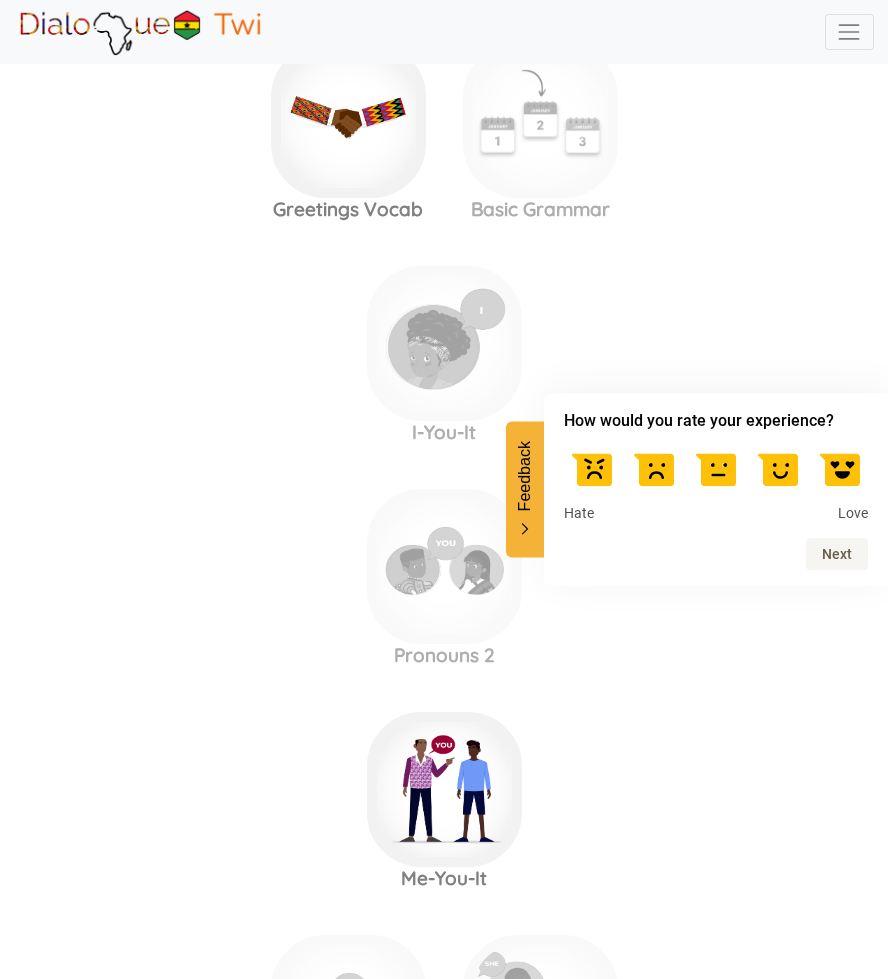 click on "I-You-It" at bounding box center (444, -771) 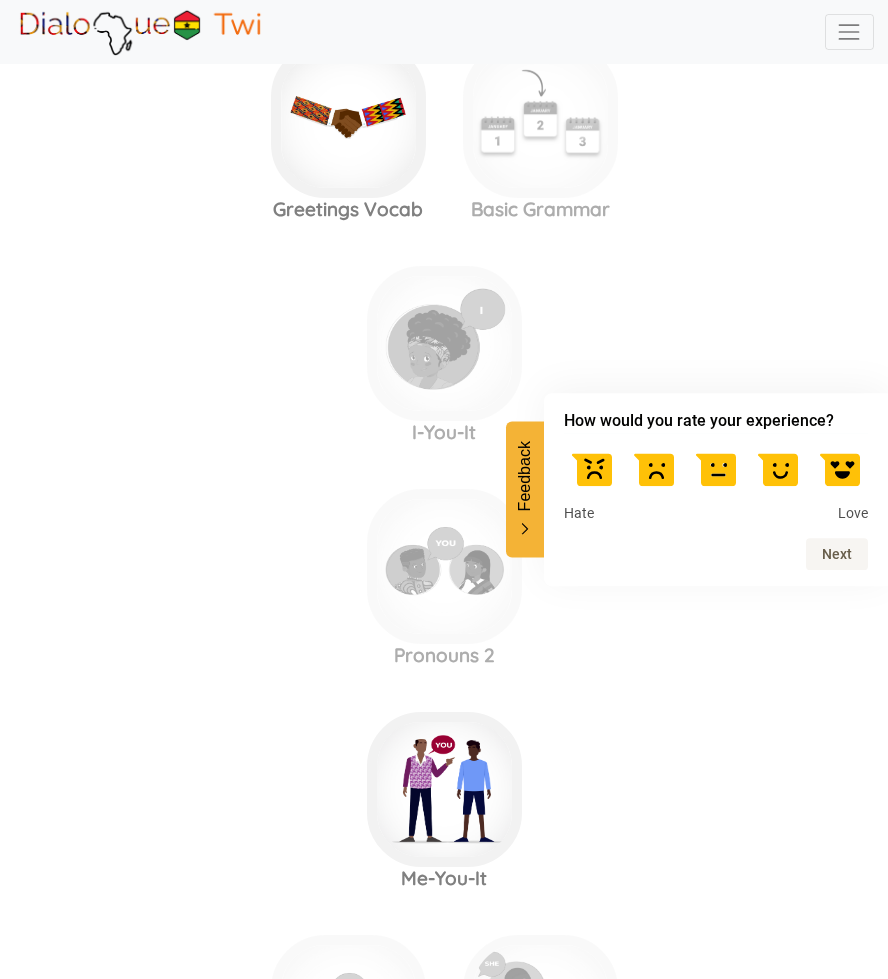 click on "Feedback" at bounding box center (525, 476) 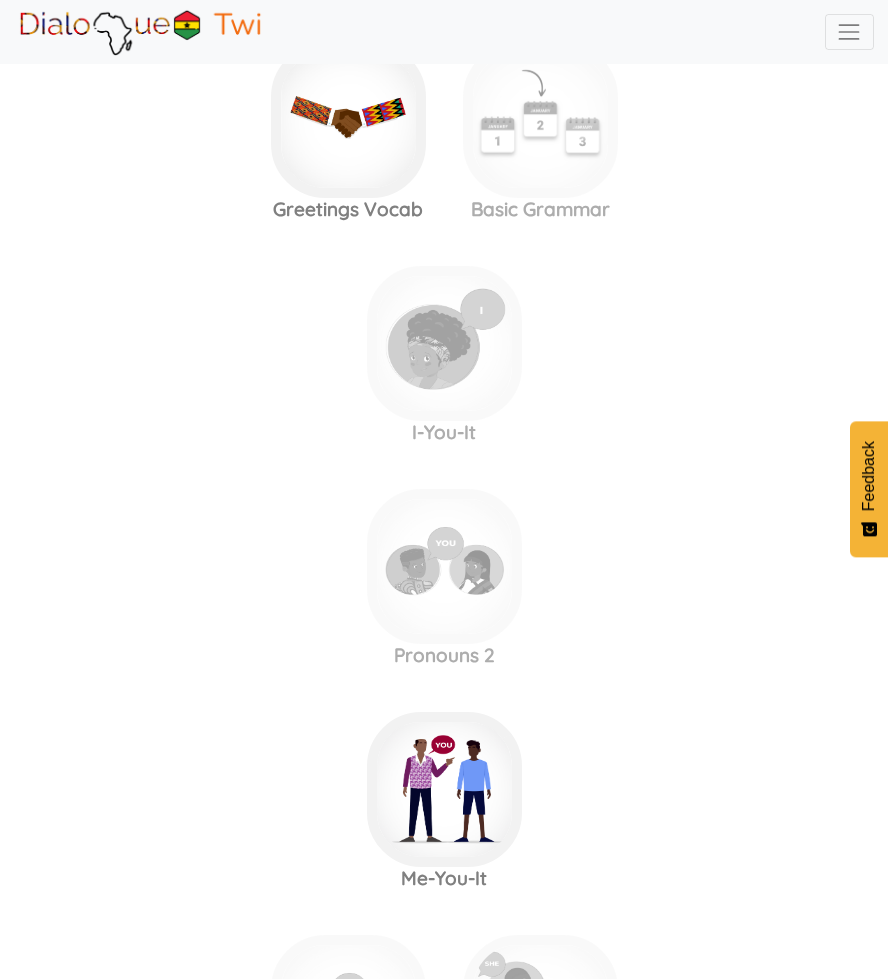 click at bounding box center [849, 32] 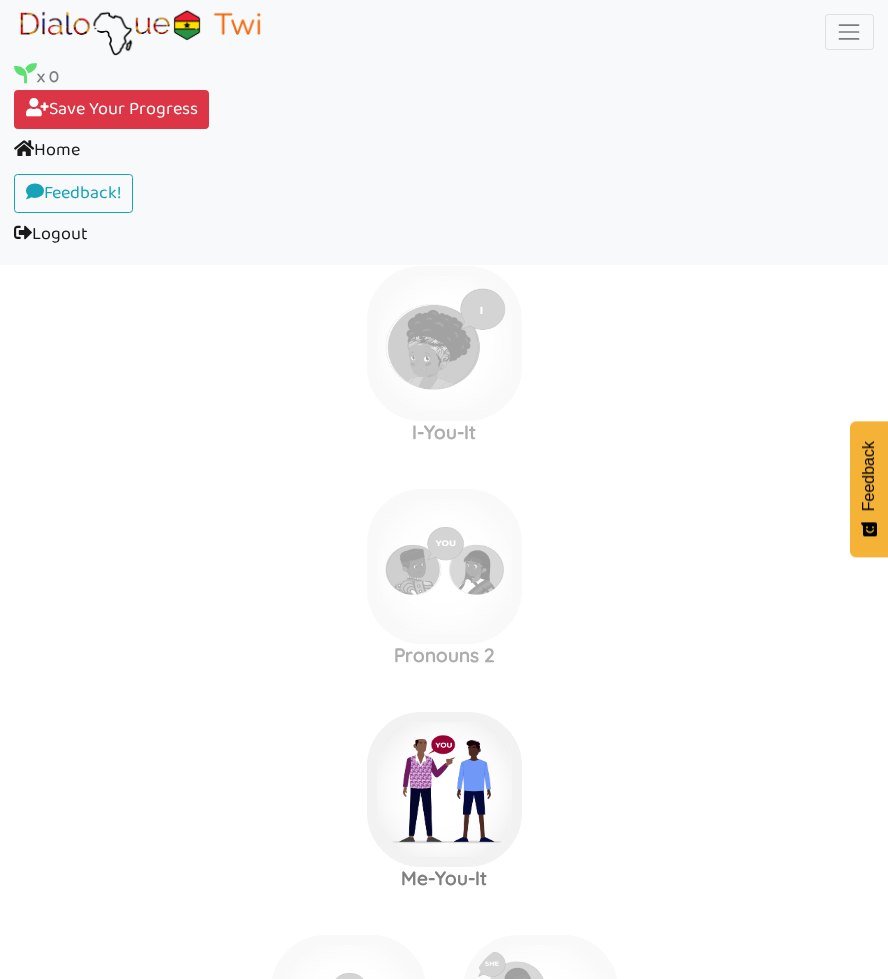click on "Home    (current)" at bounding box center (444, 151) 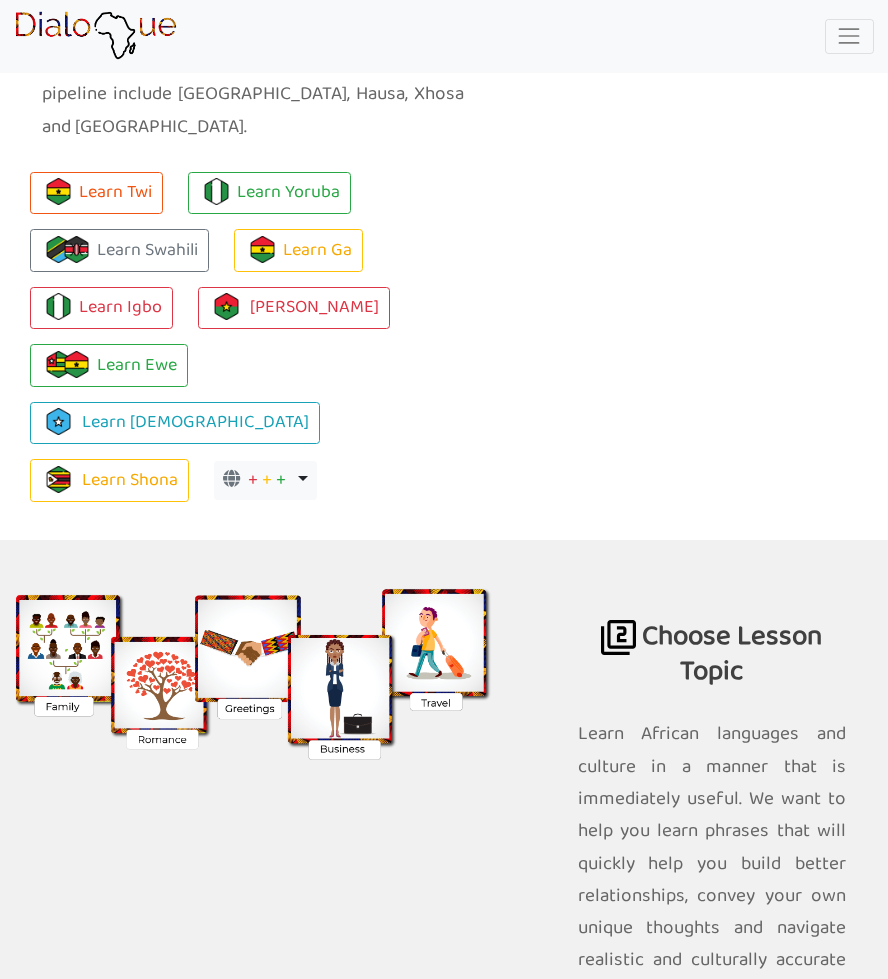 scroll, scrollTop: 2116, scrollLeft: 0, axis: vertical 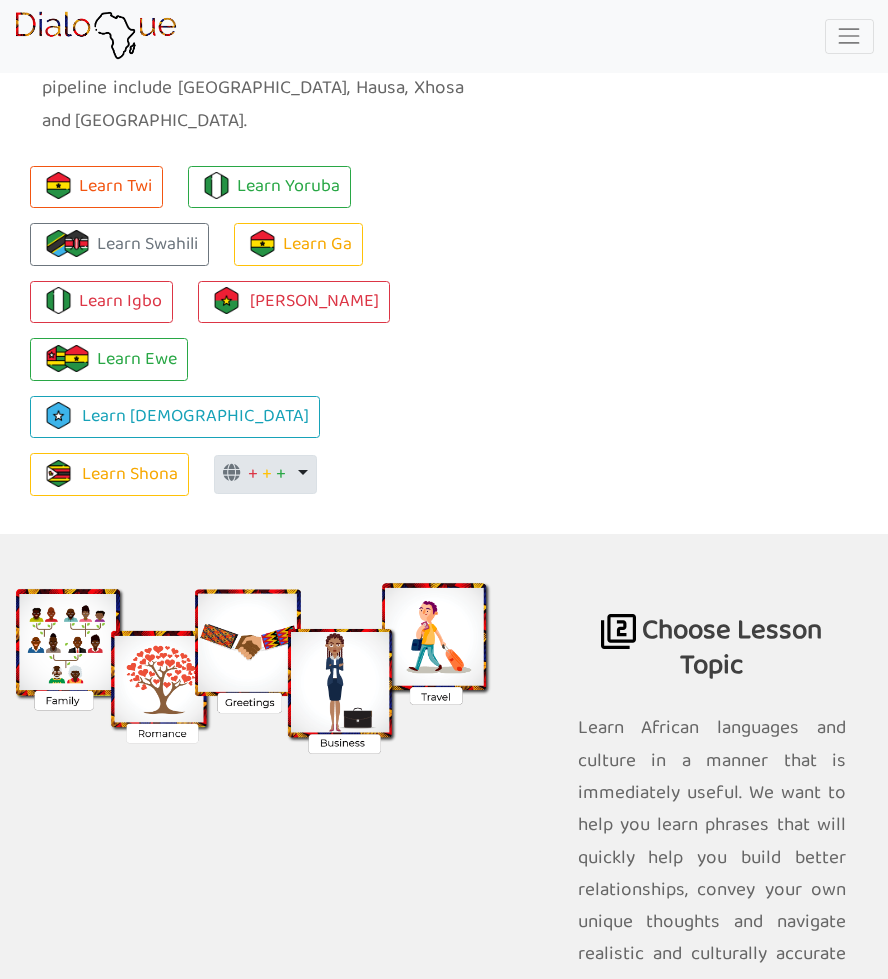 click on "+   +   +         Toggle Dropdown" at bounding box center [265, 475] 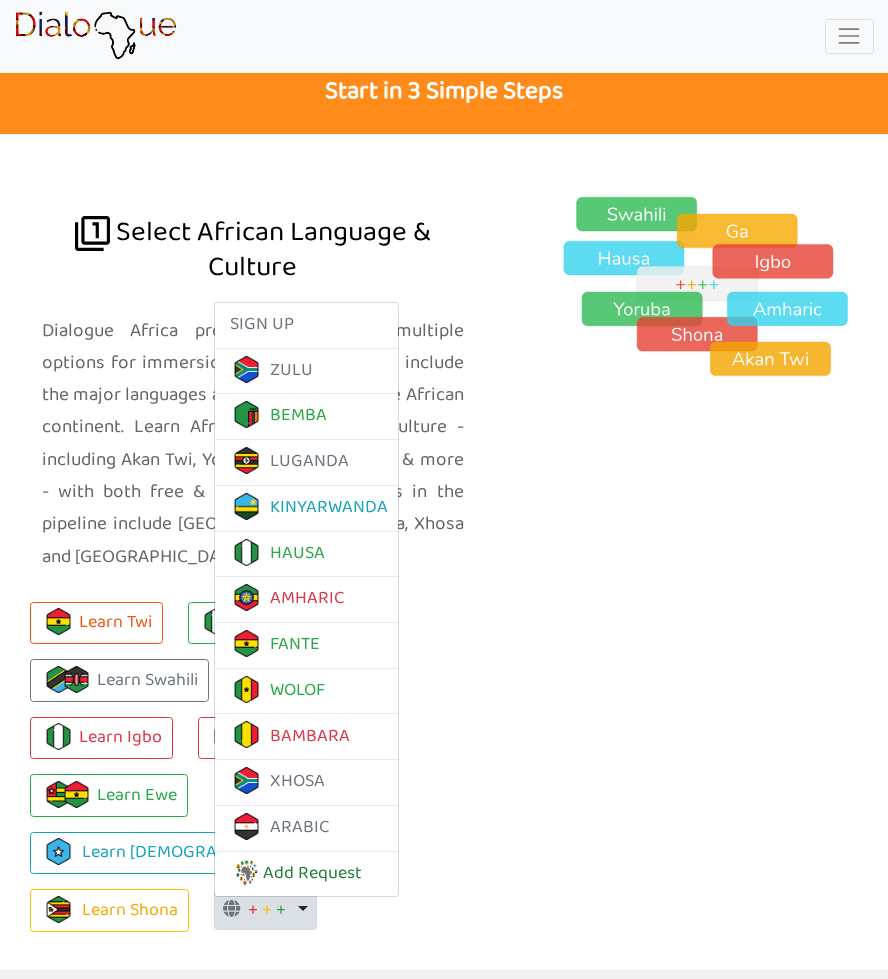 scroll, scrollTop: 1680, scrollLeft: 0, axis: vertical 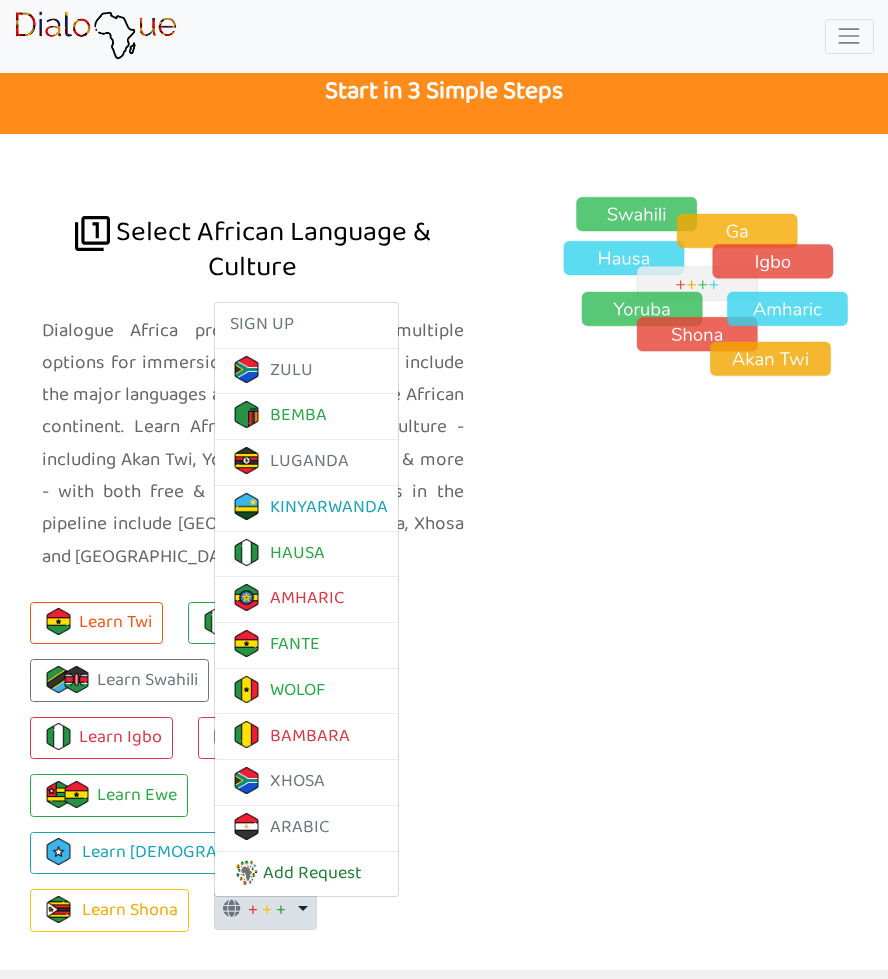 click on "Add Request" at bounding box center (296, 872) 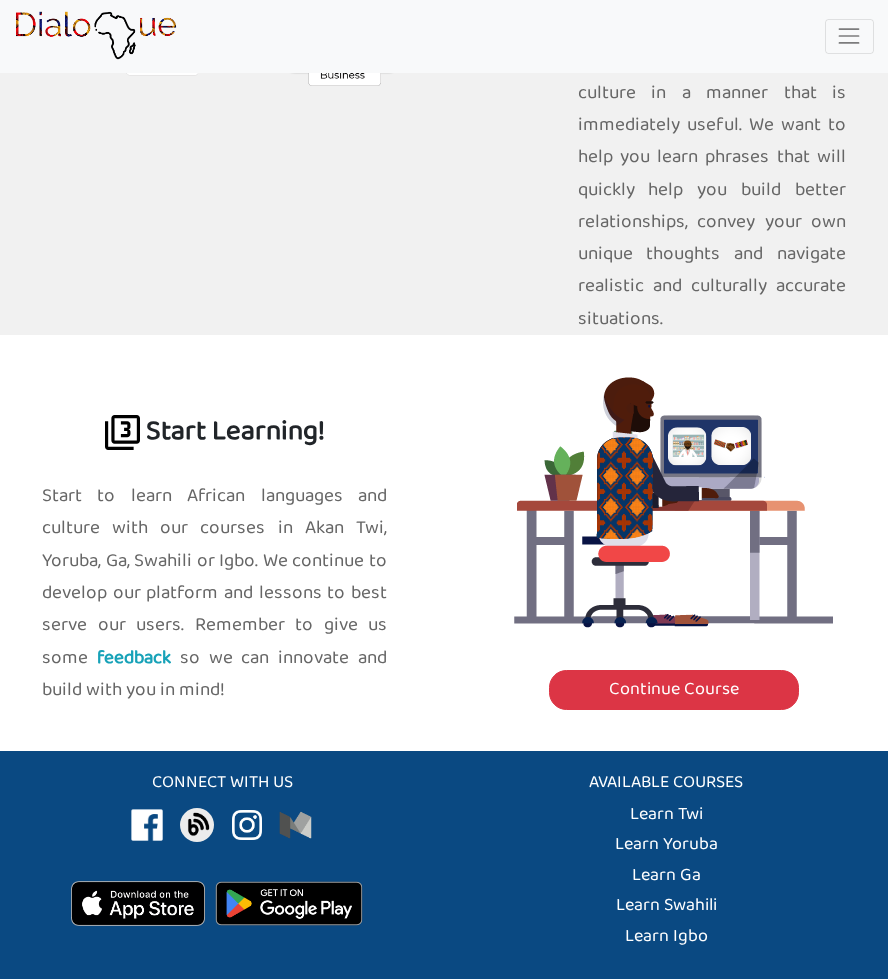 scroll, scrollTop: 2783, scrollLeft: 0, axis: vertical 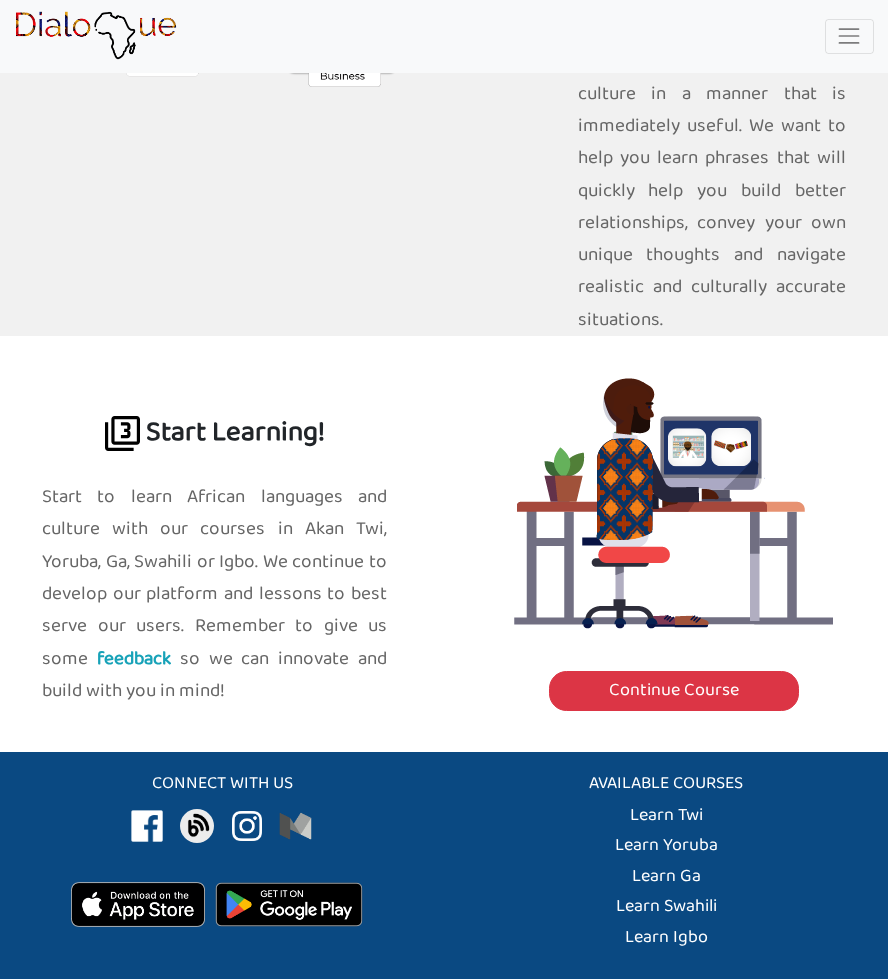 click at bounding box center [673, 503] 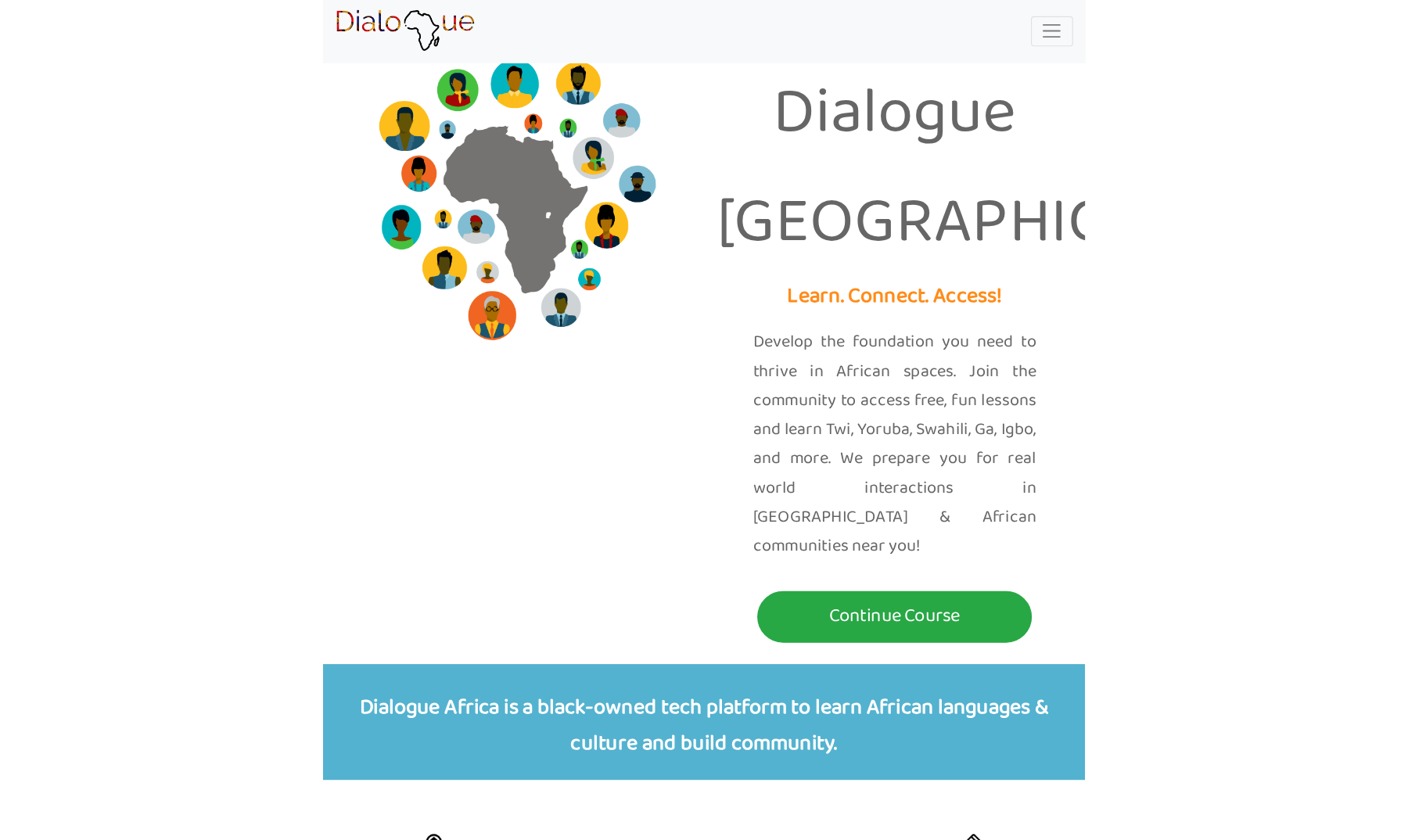 scroll, scrollTop: 0, scrollLeft: 0, axis: both 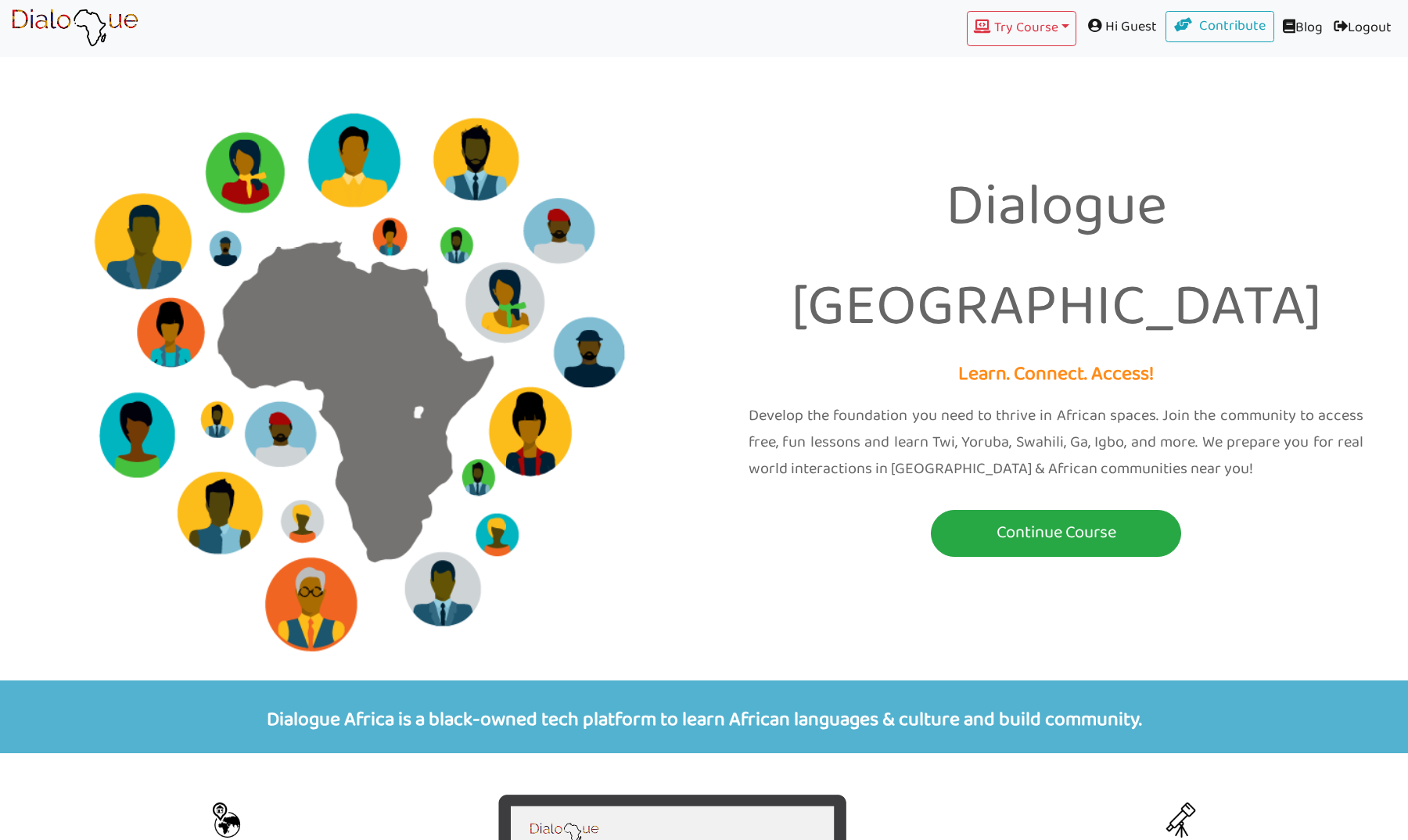 click on "Blog" at bounding box center [1301, 28] 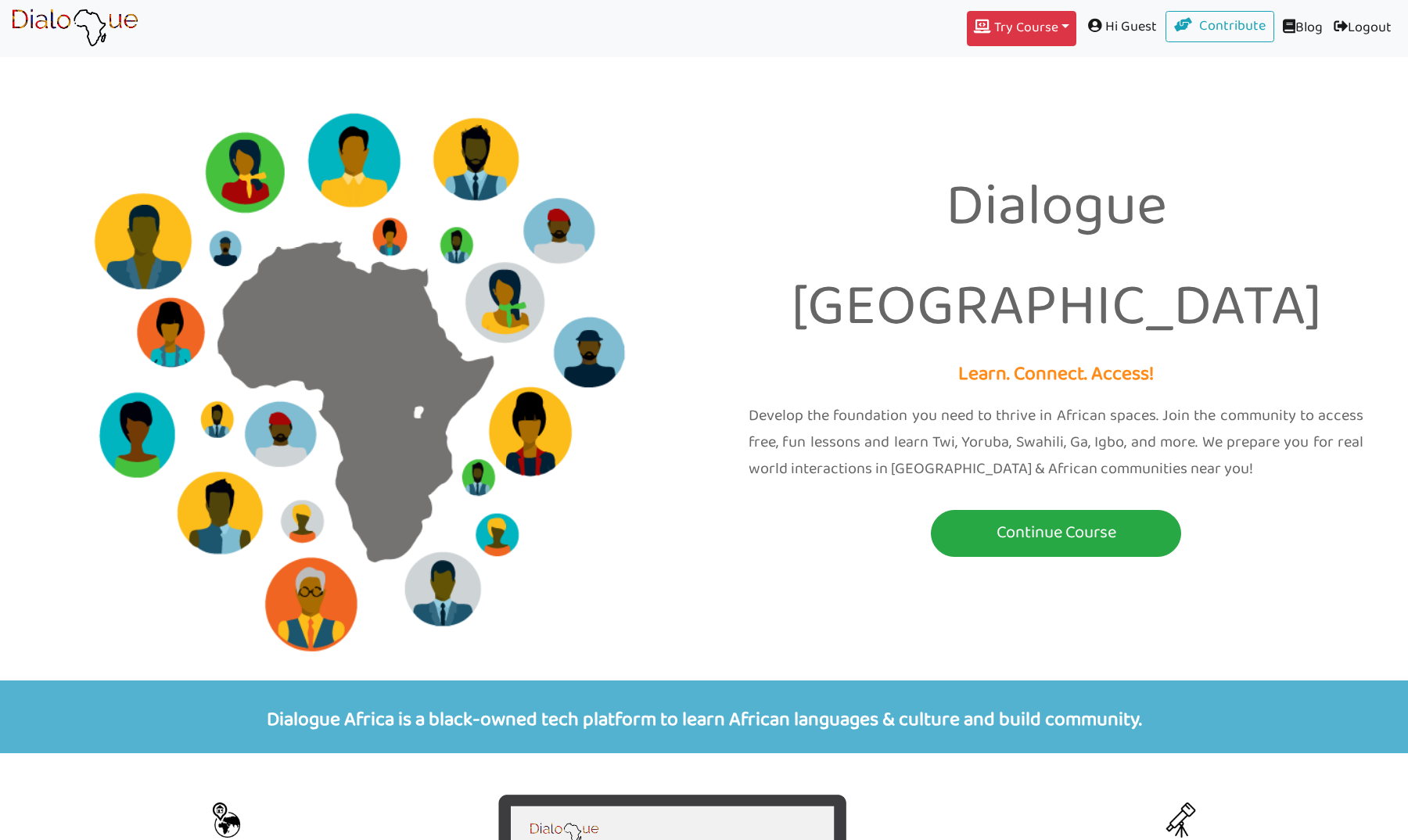 click on "Try Course        Toggle Dropdown" at bounding box center [1022, 28] 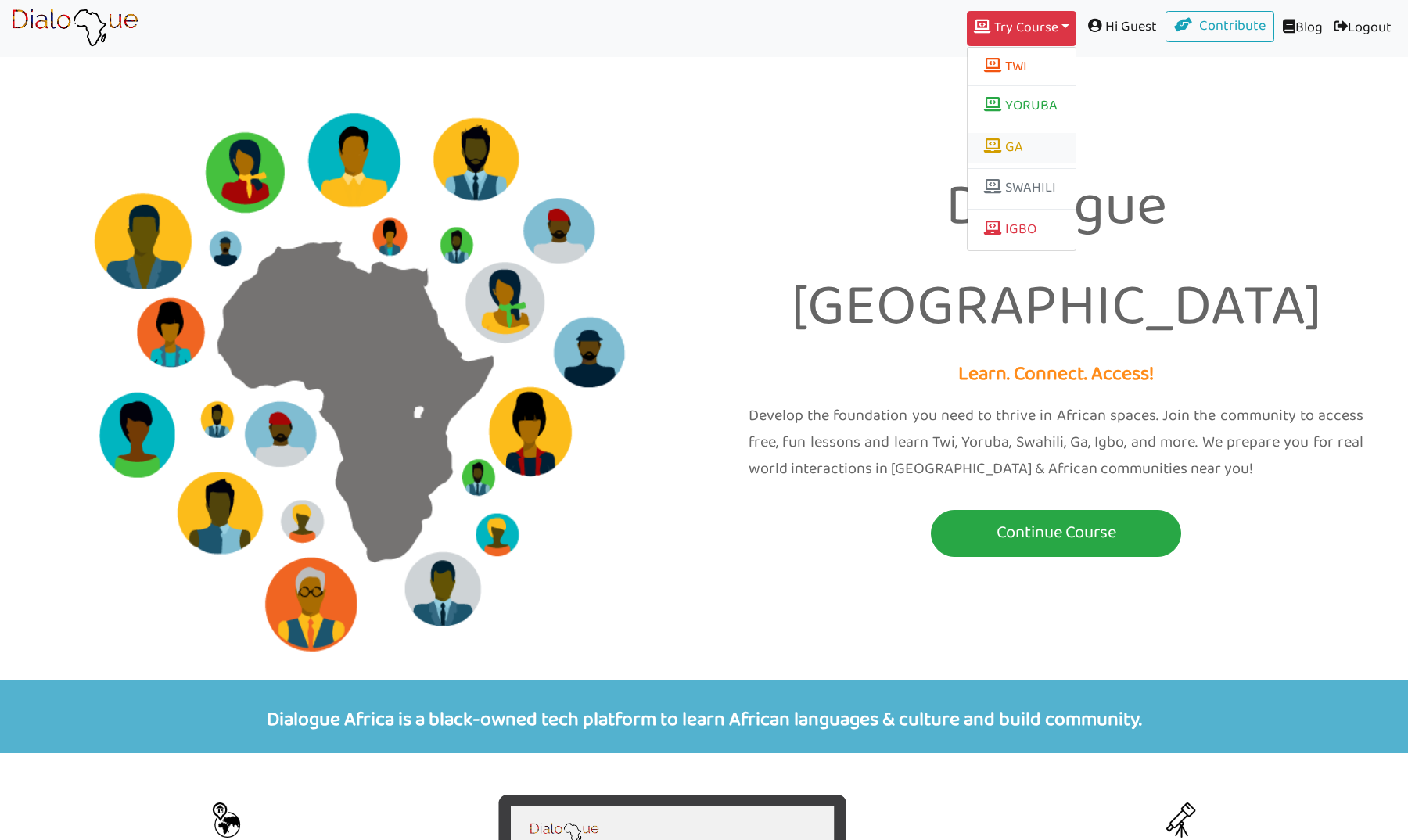 click on "GA" at bounding box center (1022, 148) 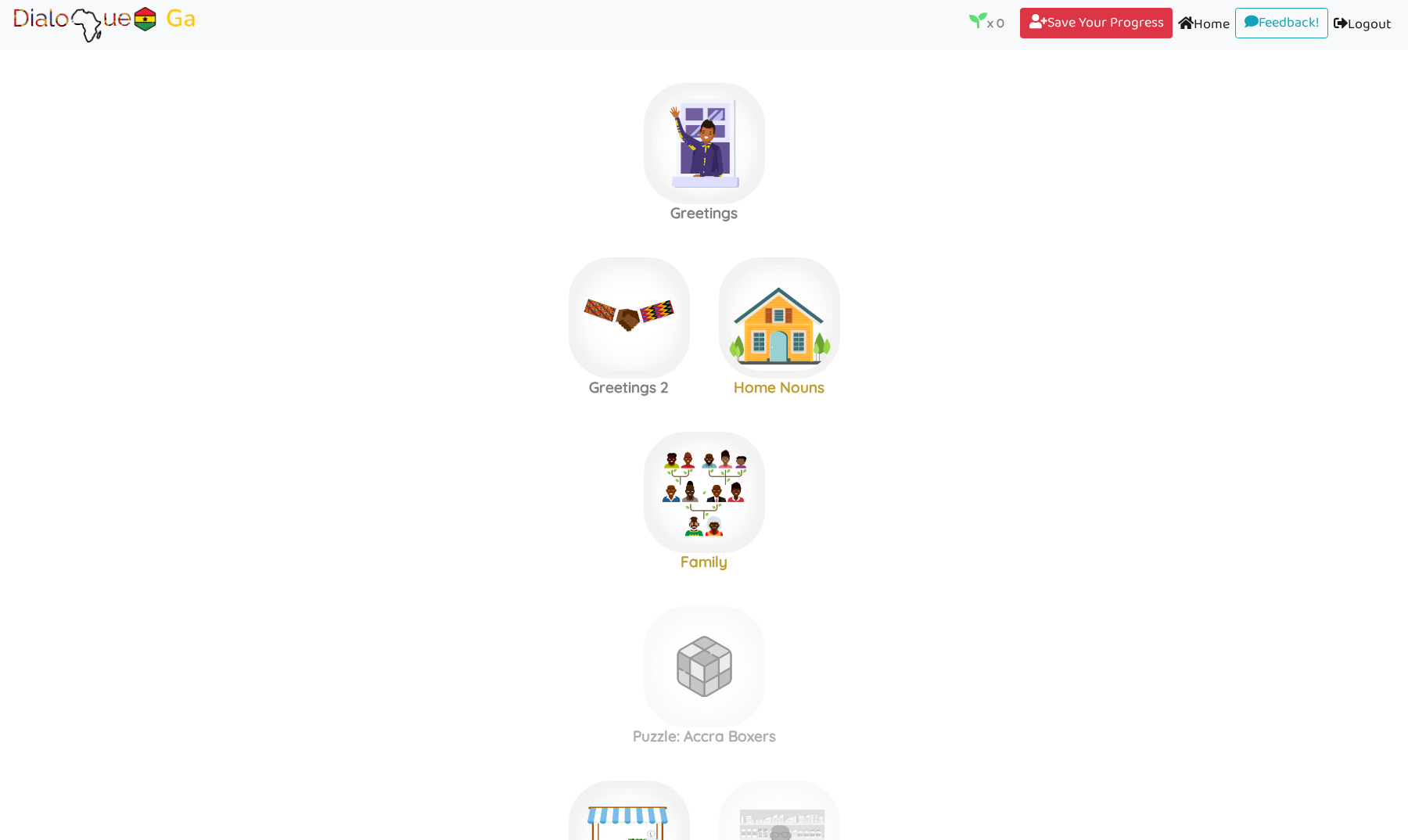 scroll, scrollTop: 0, scrollLeft: 0, axis: both 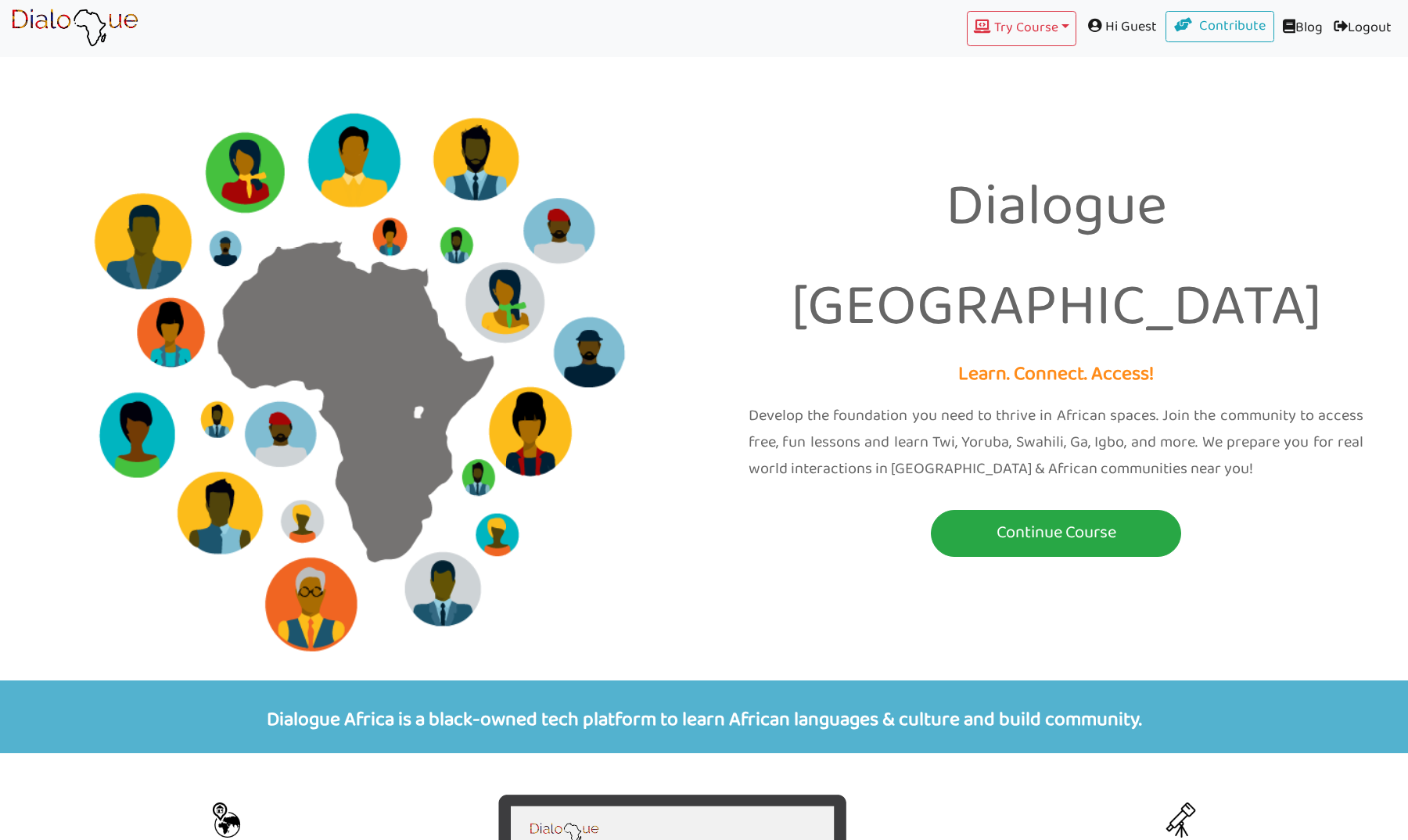 click at bounding box center [1097, 25] 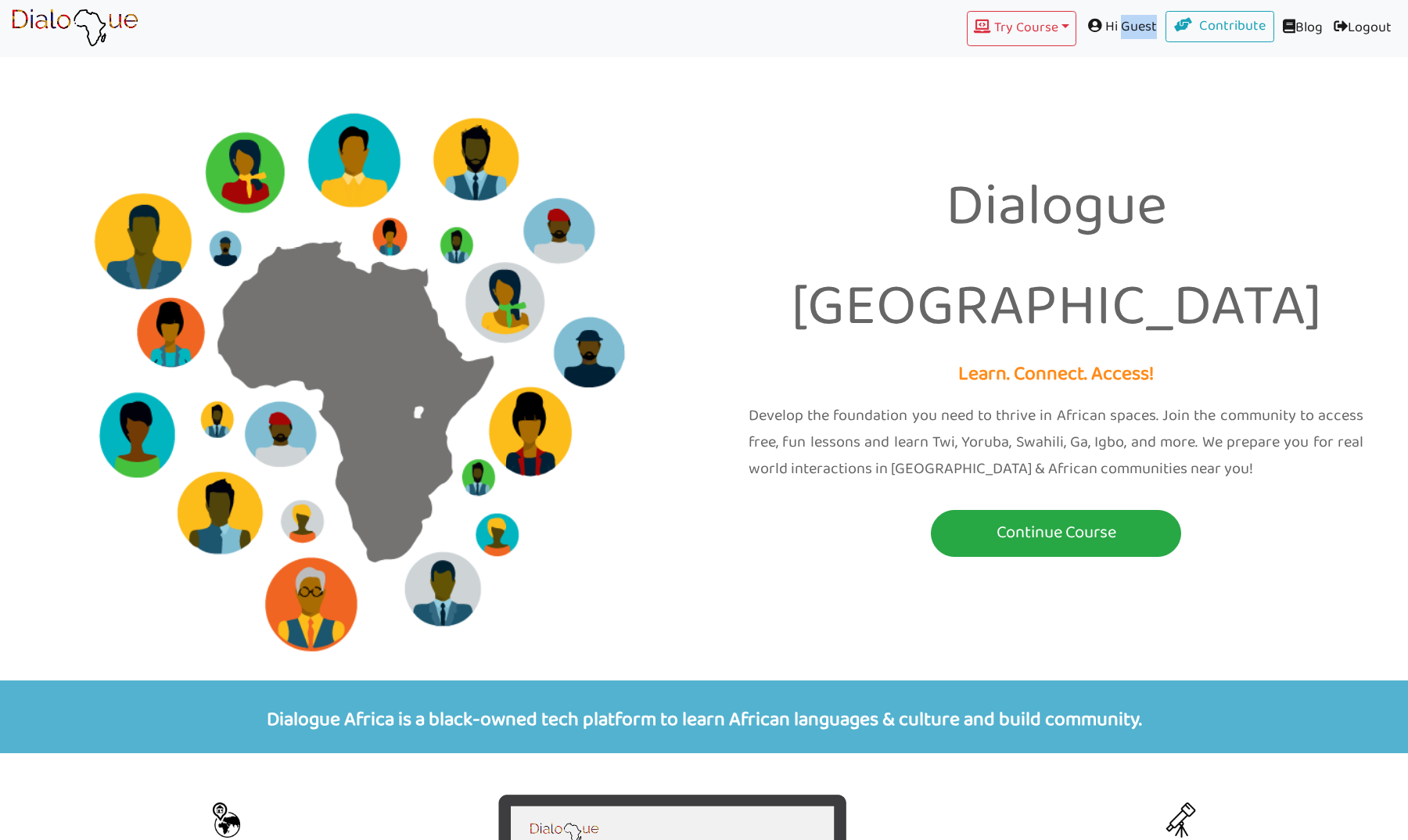 click on "Hi   Guest" at bounding box center [1121, 27] 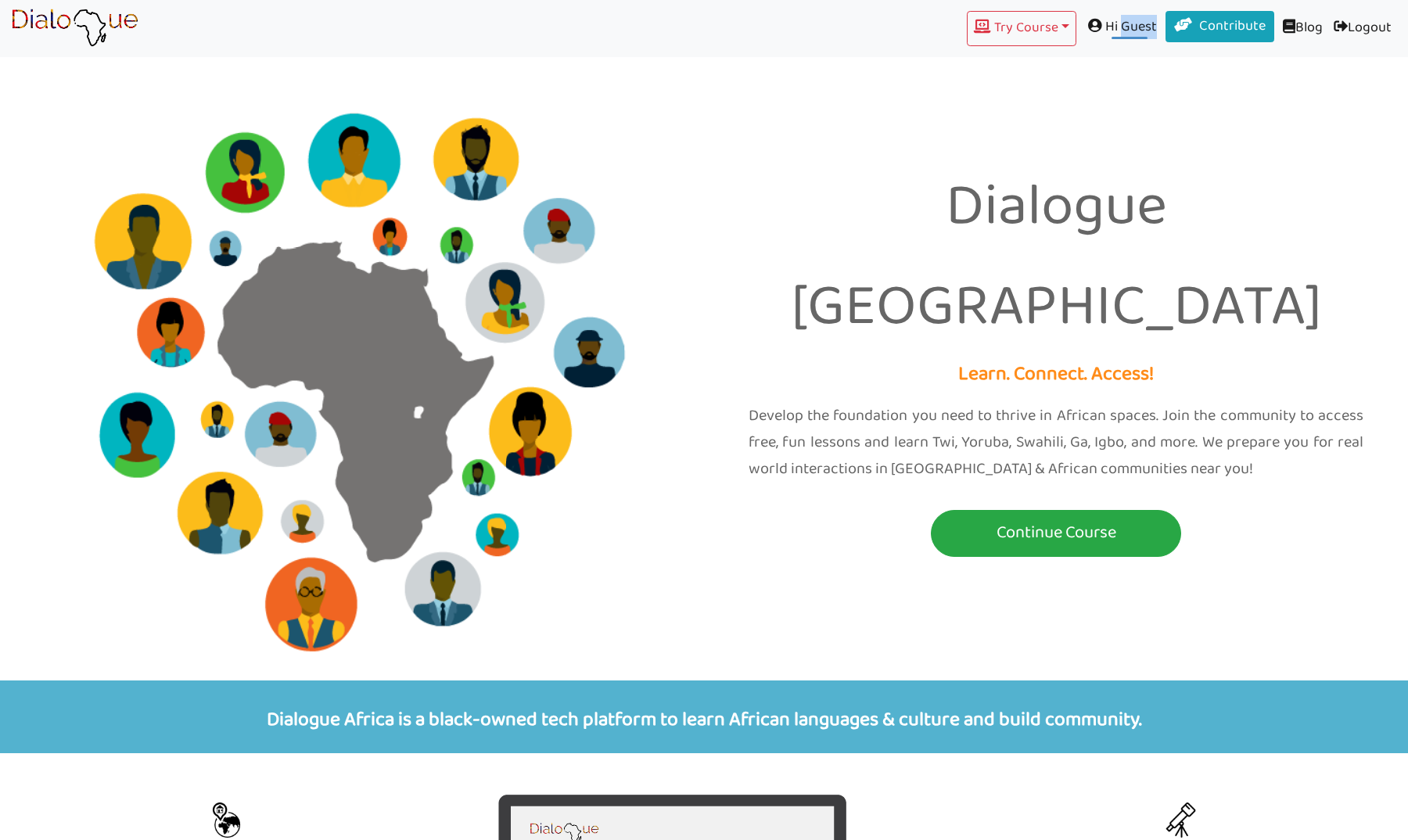 click on "Contribute" at bounding box center [1220, 27] 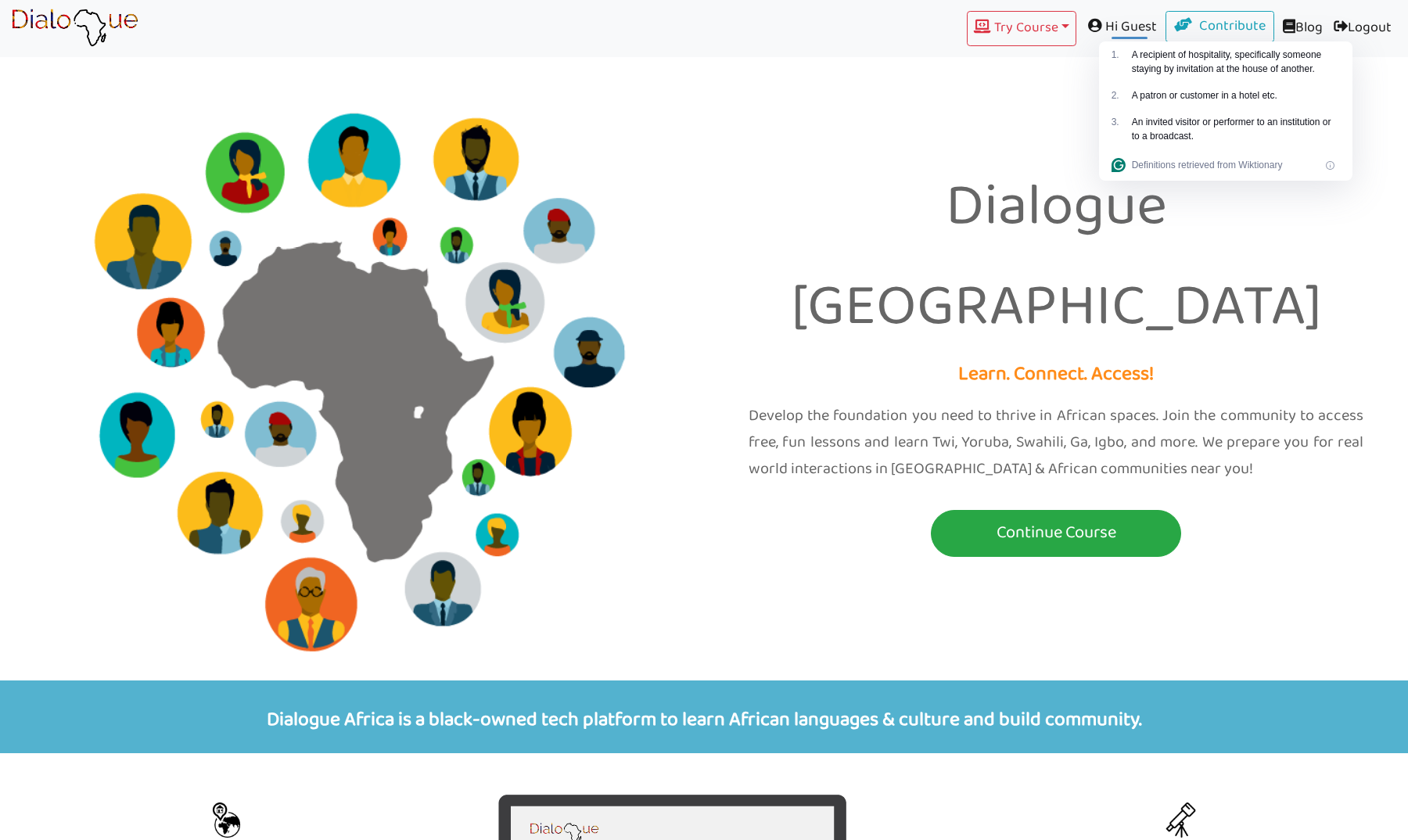 click on "Dialogue [GEOGRAPHIC_DATA]" at bounding box center (1056, 258) 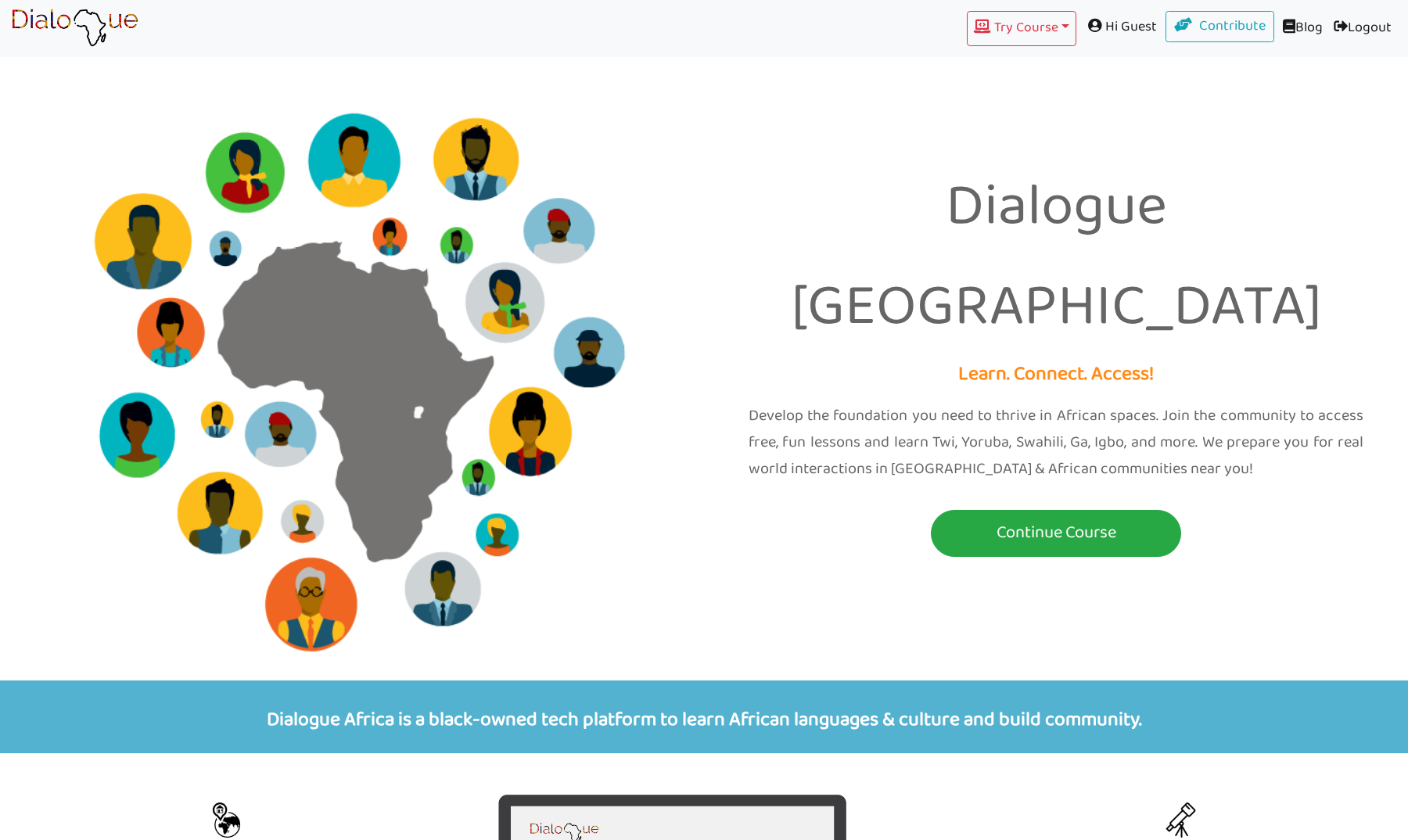 scroll, scrollTop: 984, scrollLeft: 0, axis: vertical 